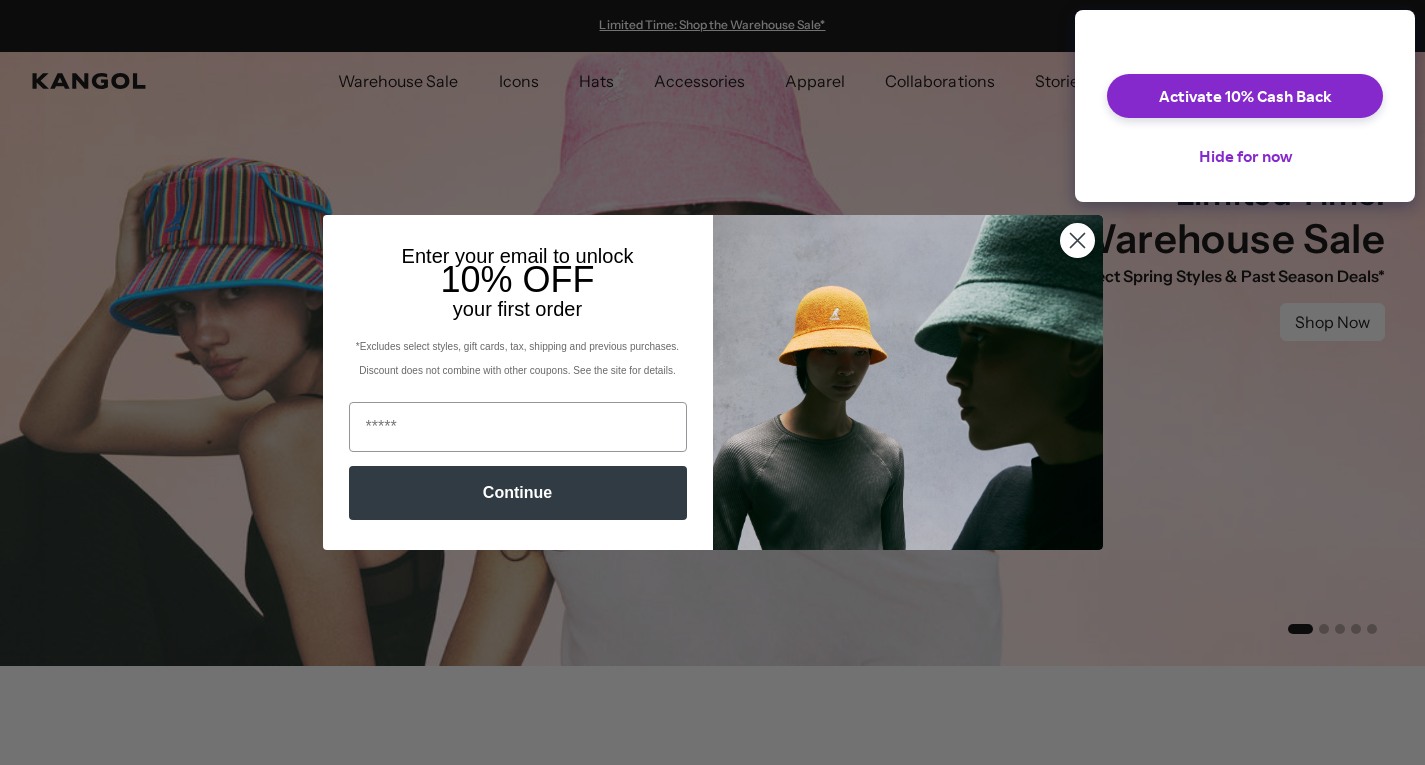 scroll, scrollTop: 0, scrollLeft: 0, axis: both 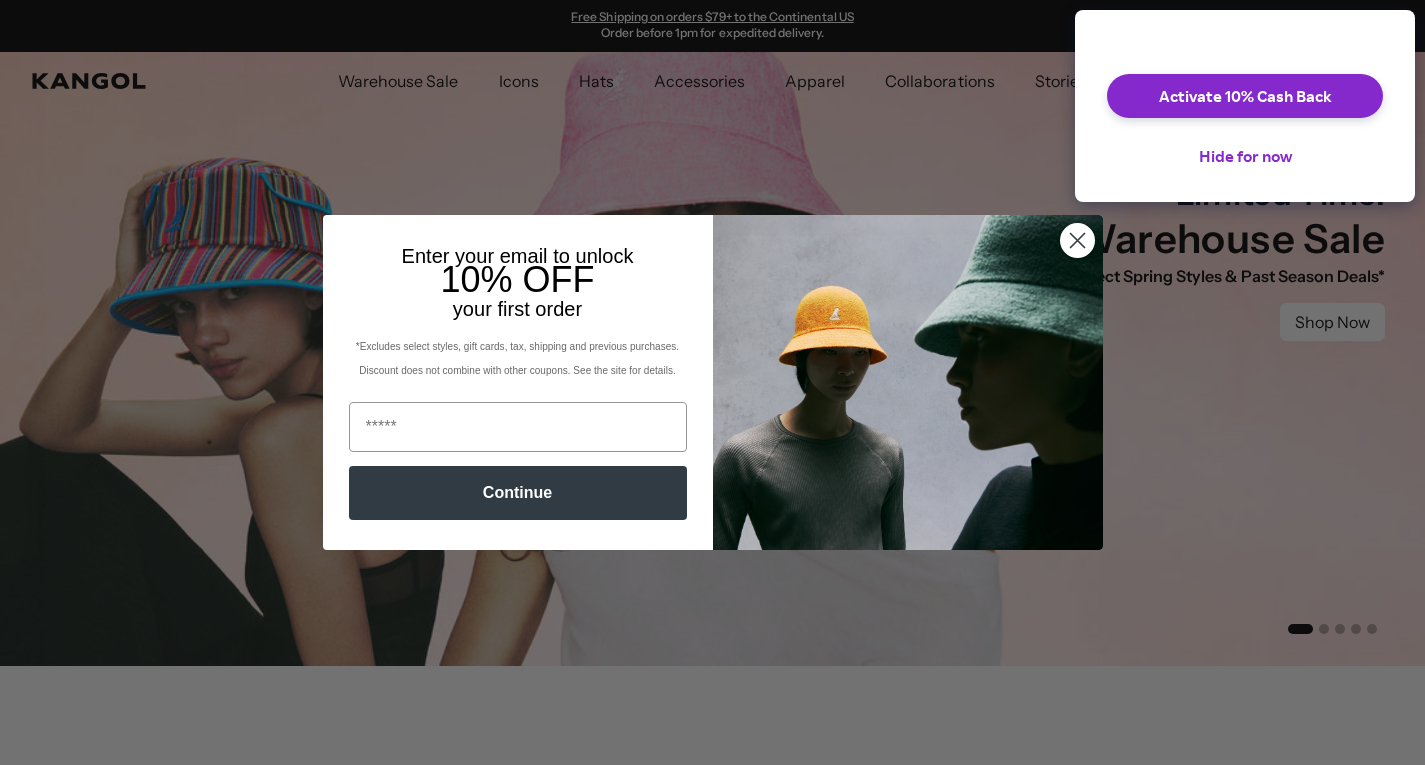 click at bounding box center [1076, 240] 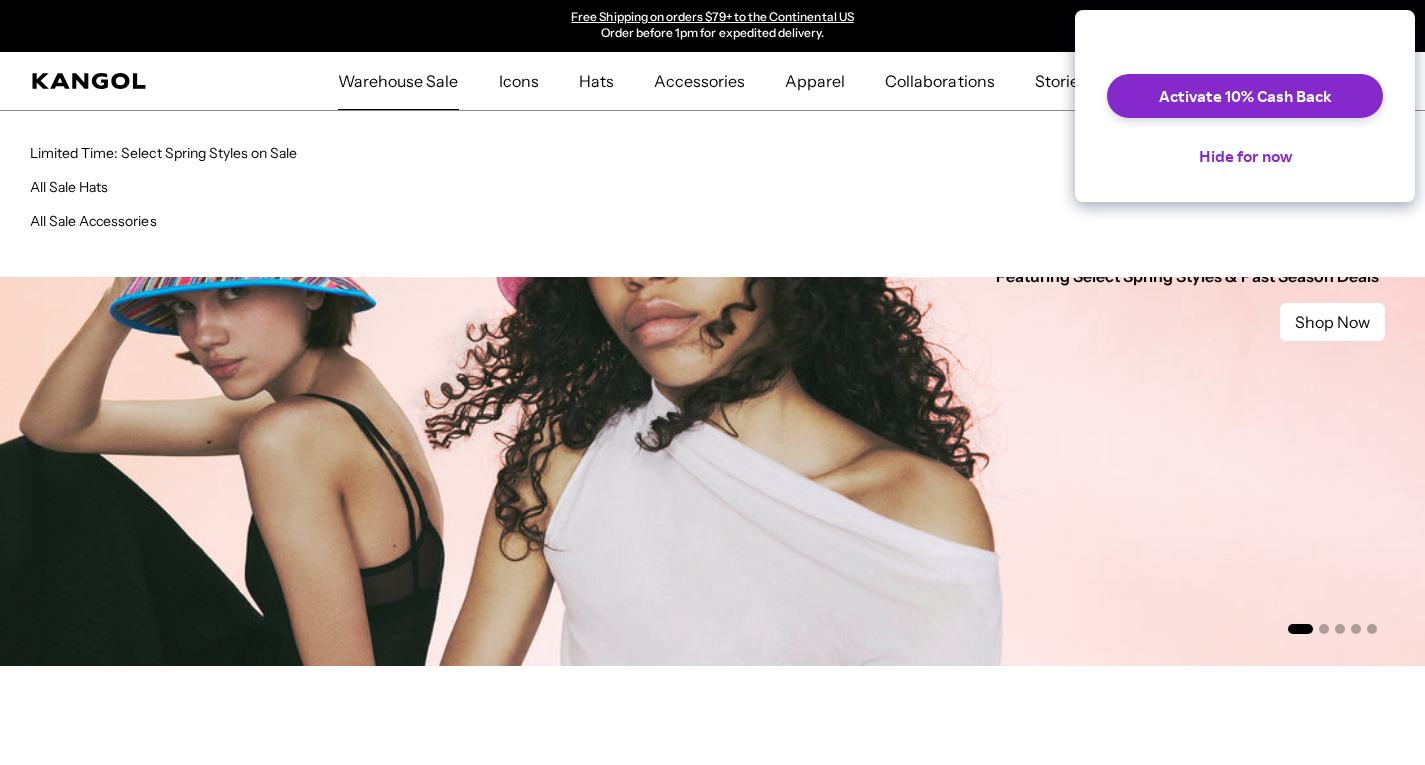 click on "Warehouse Sale" at bounding box center [398, 81] 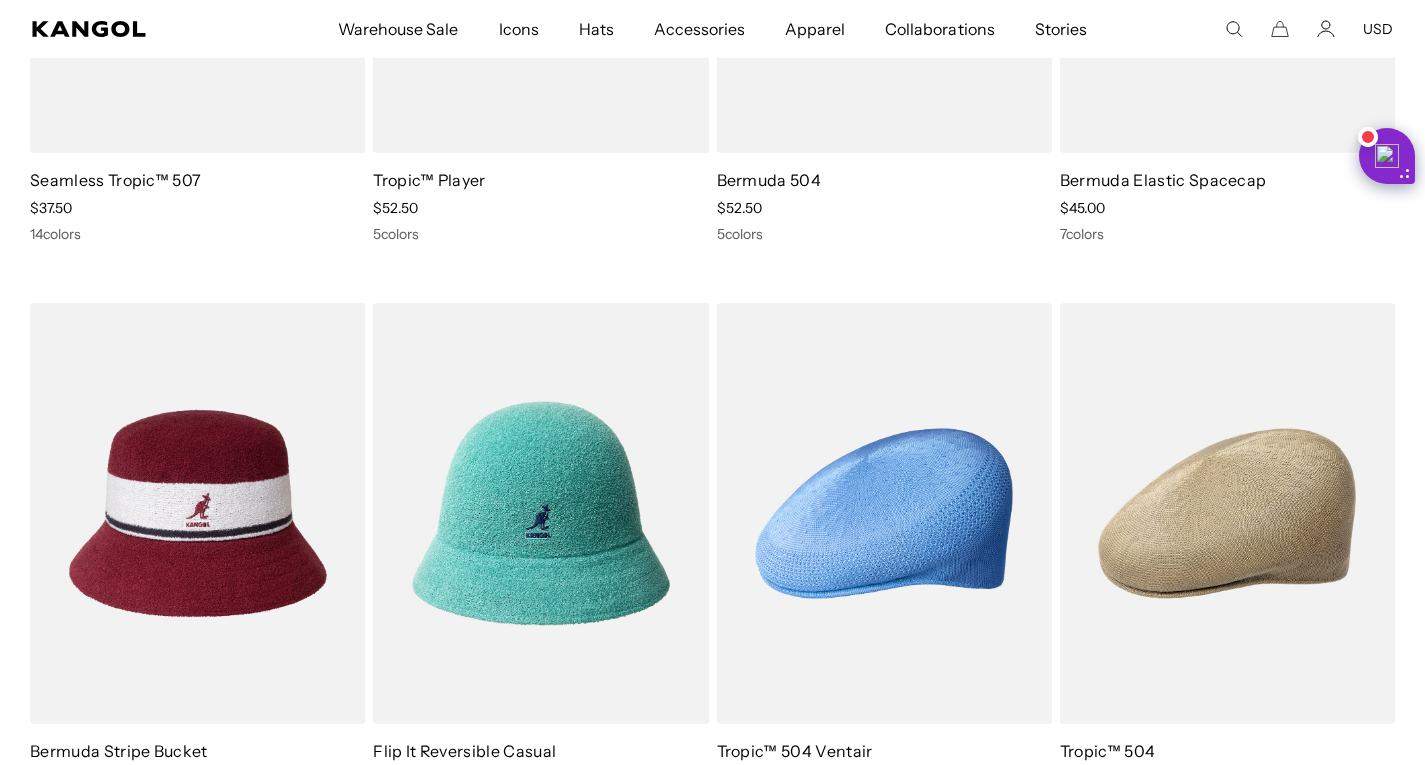 scroll, scrollTop: 0, scrollLeft: 0, axis: both 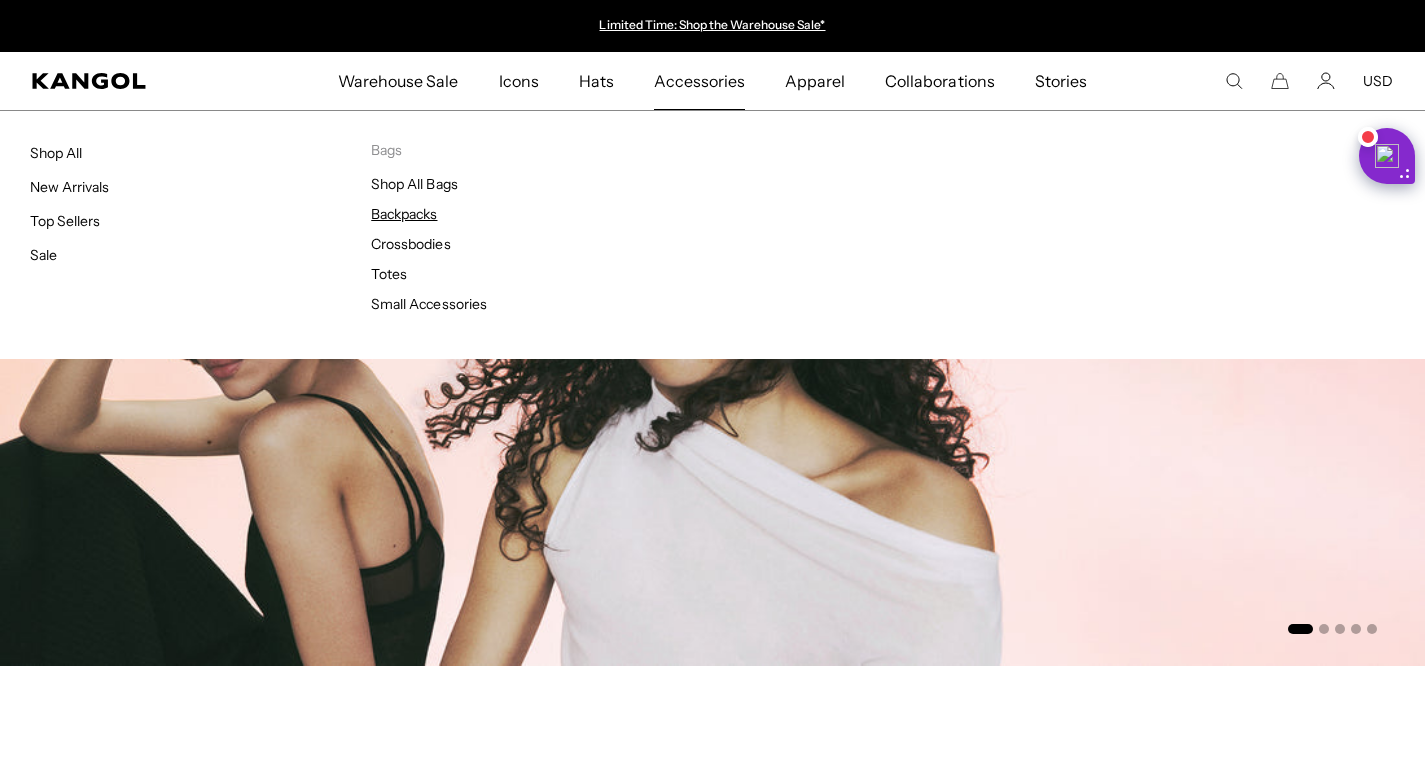 click on "Backpacks" at bounding box center [404, 214] 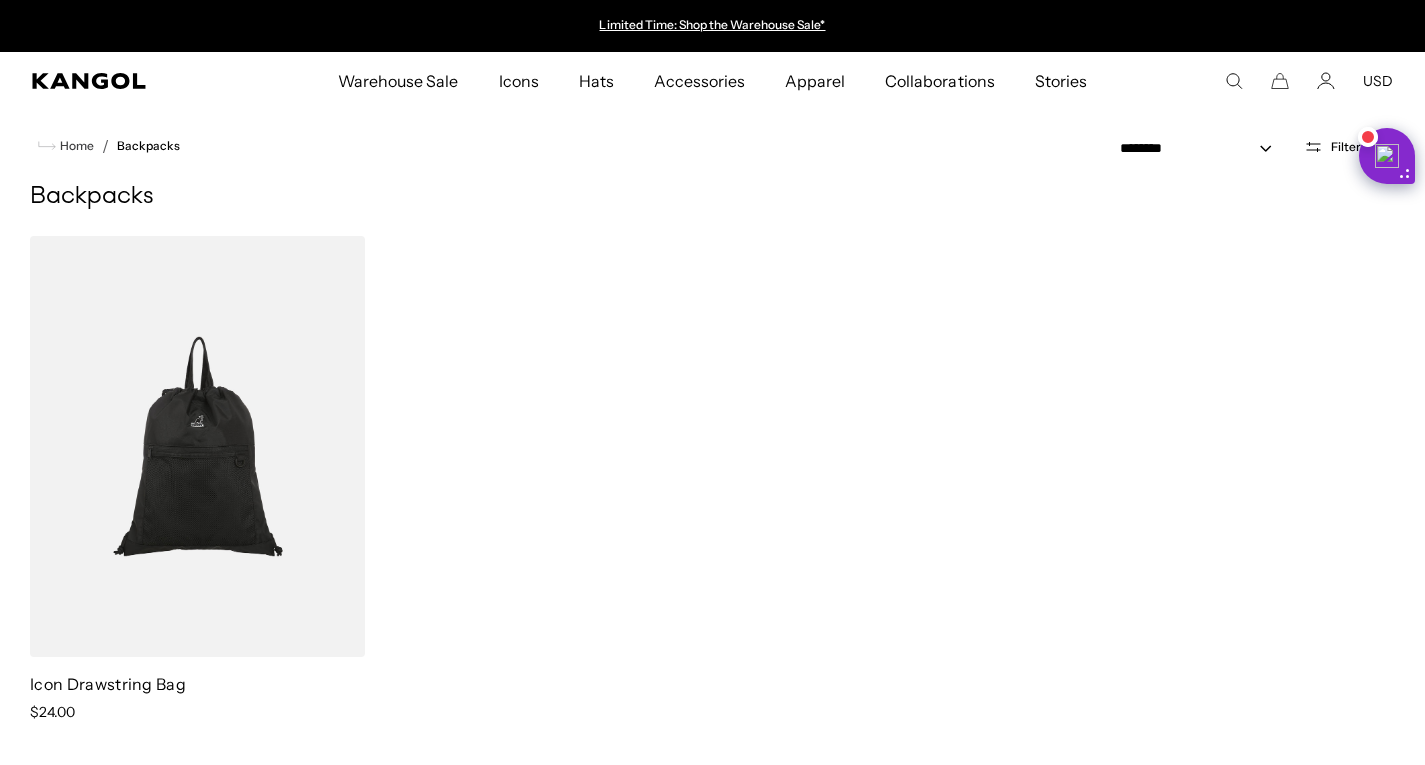 scroll, scrollTop: 0, scrollLeft: 0, axis: both 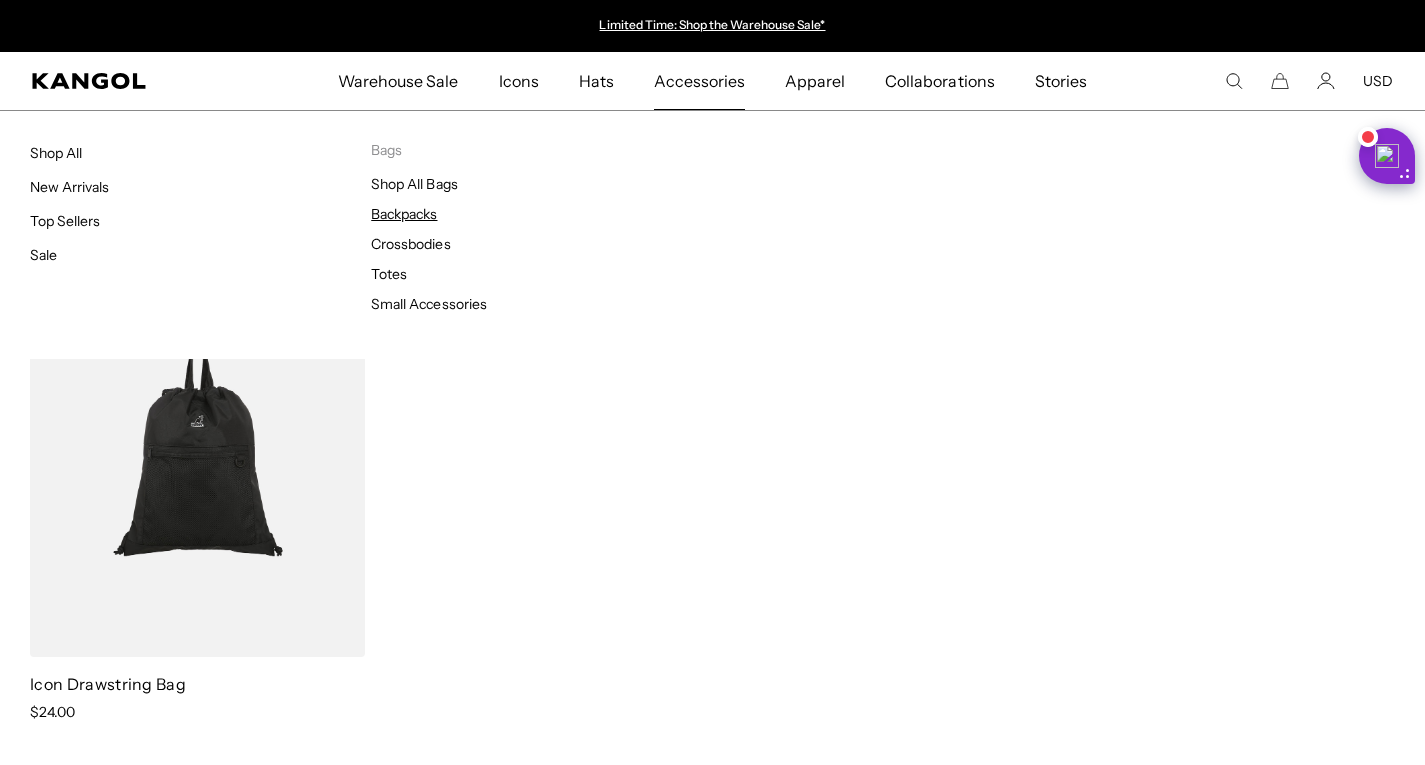 click on "Backpacks" at bounding box center (404, 214) 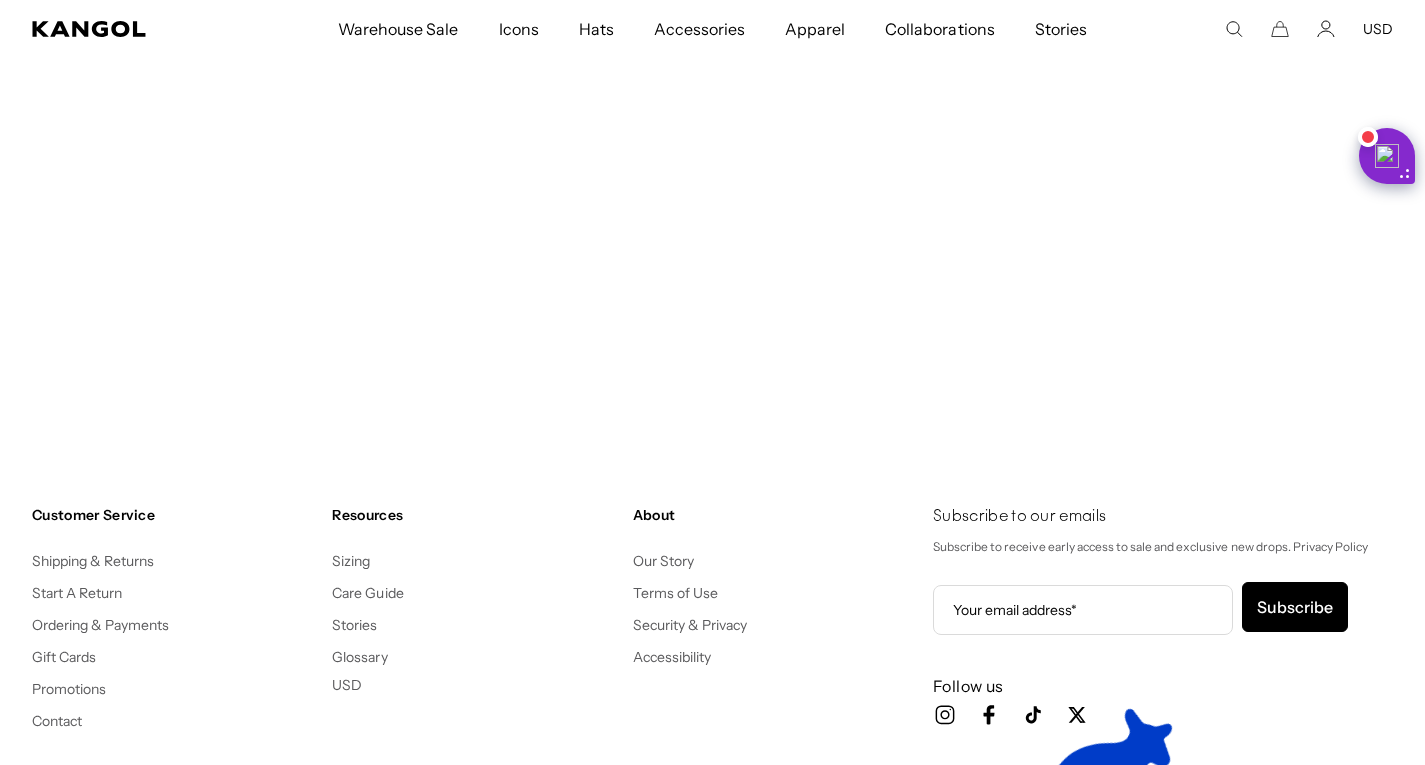 scroll, scrollTop: 0, scrollLeft: 0, axis: both 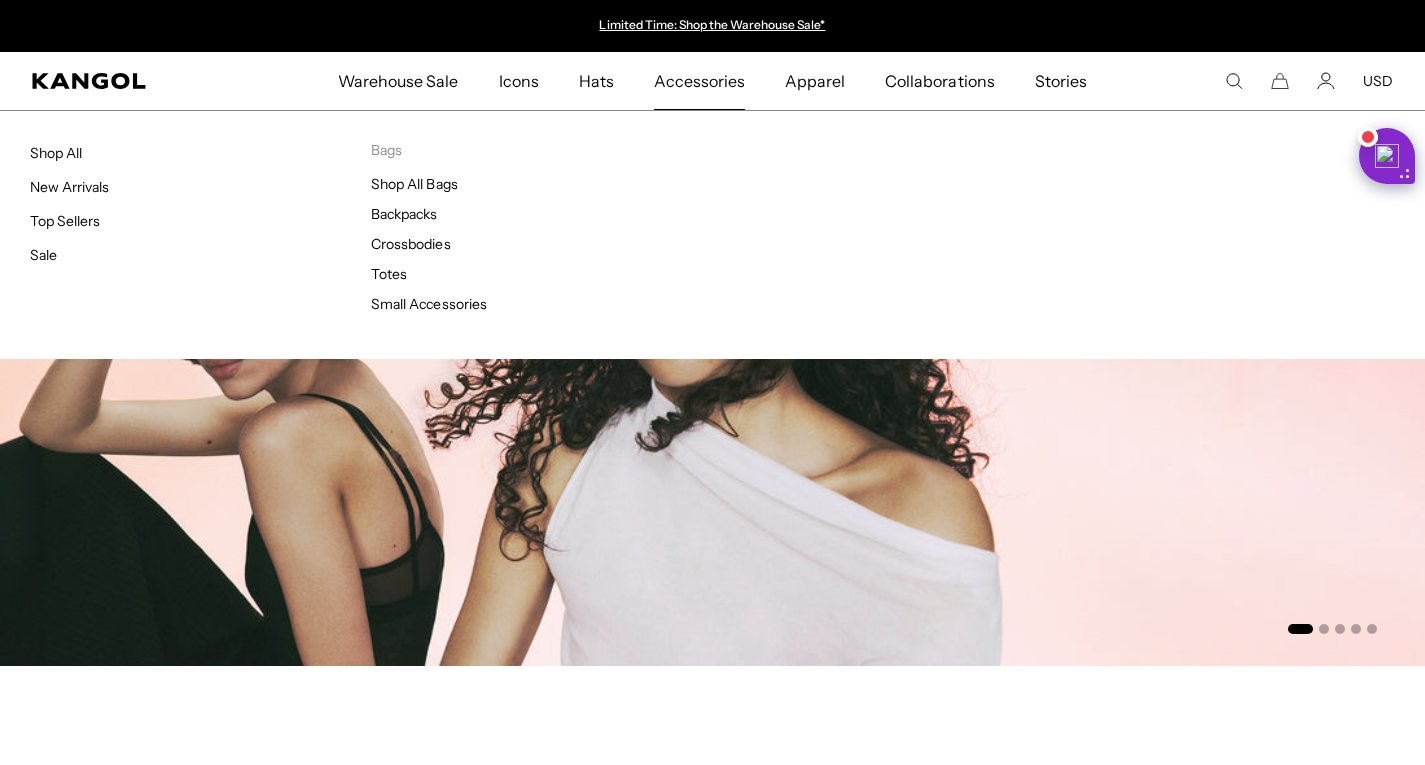 click on "Accessories" at bounding box center (699, 81) 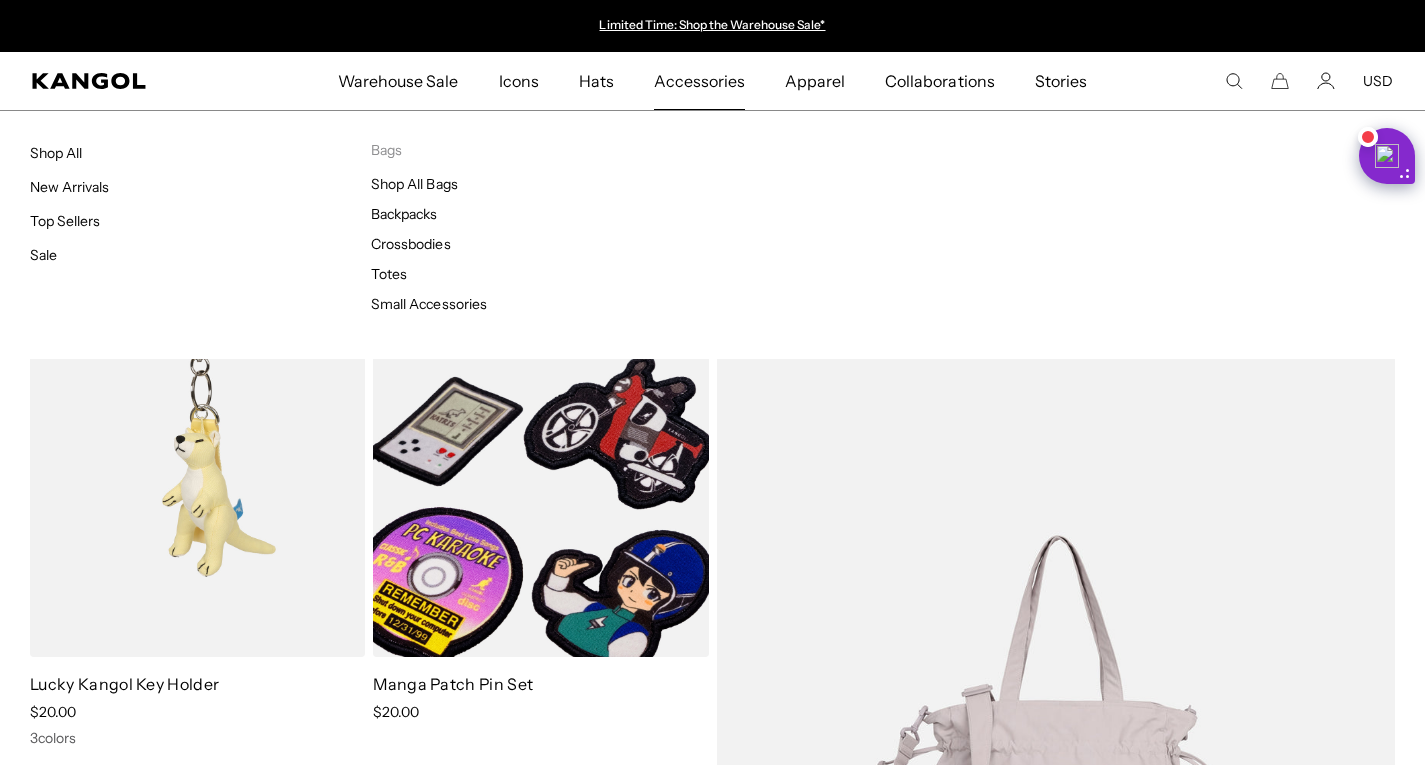 scroll, scrollTop: 0, scrollLeft: 0, axis: both 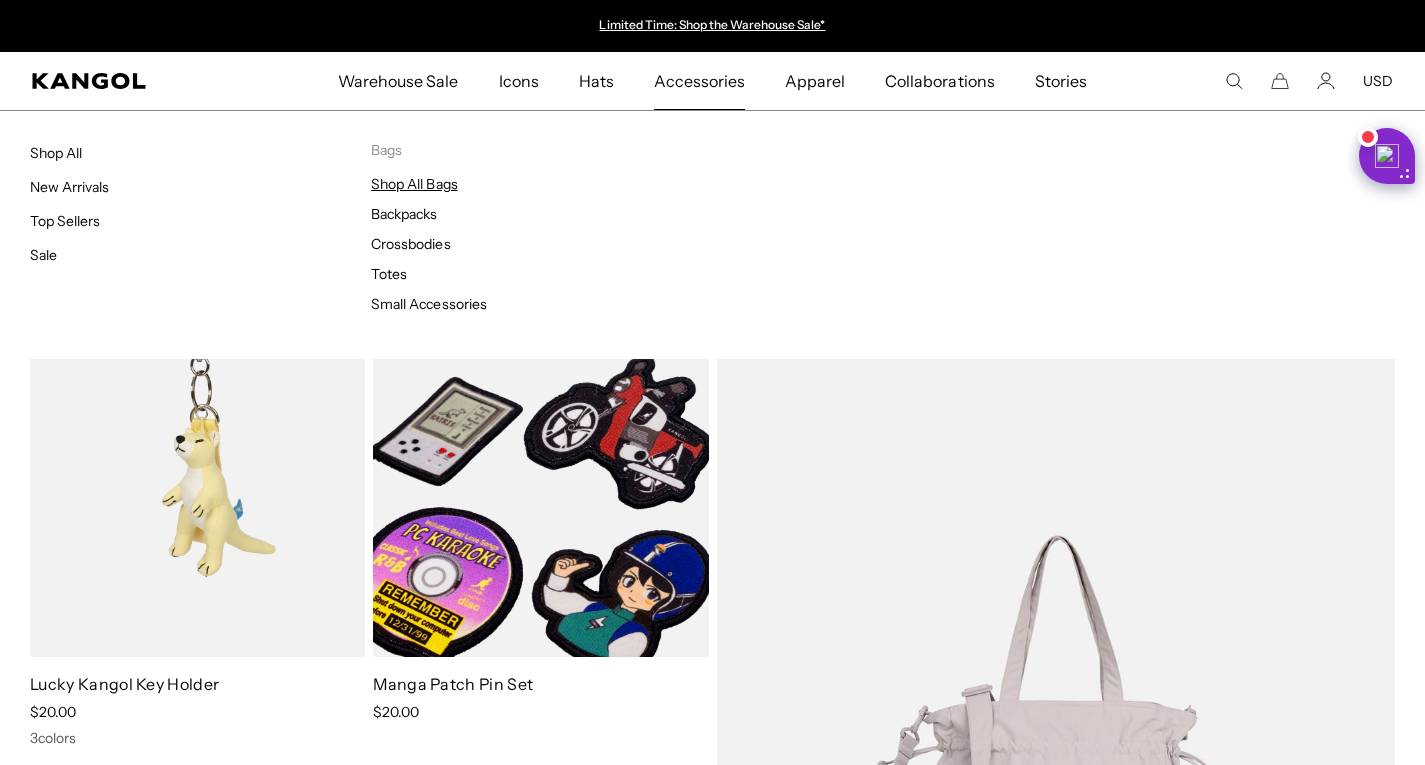 click on "Shop All Bags" at bounding box center (414, 184) 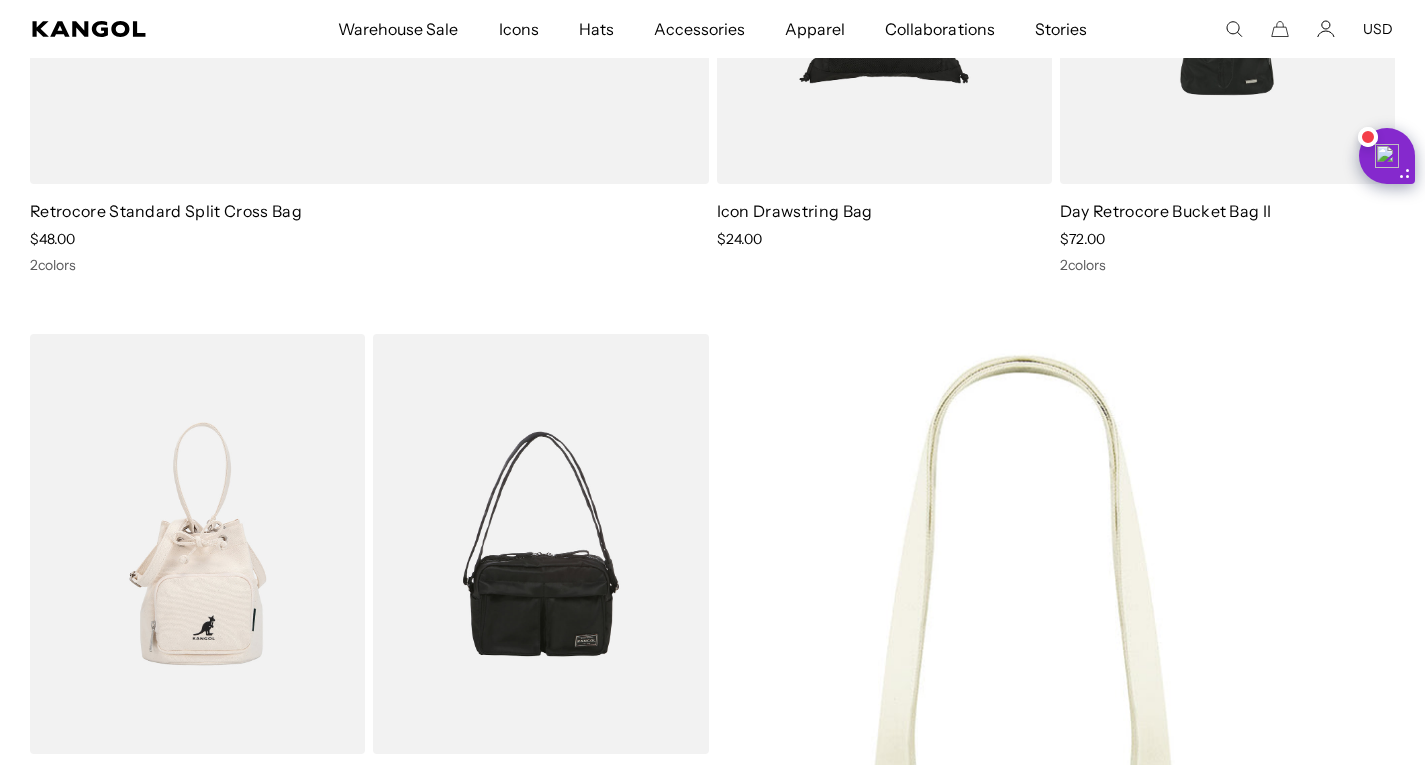 scroll, scrollTop: 2418, scrollLeft: 0, axis: vertical 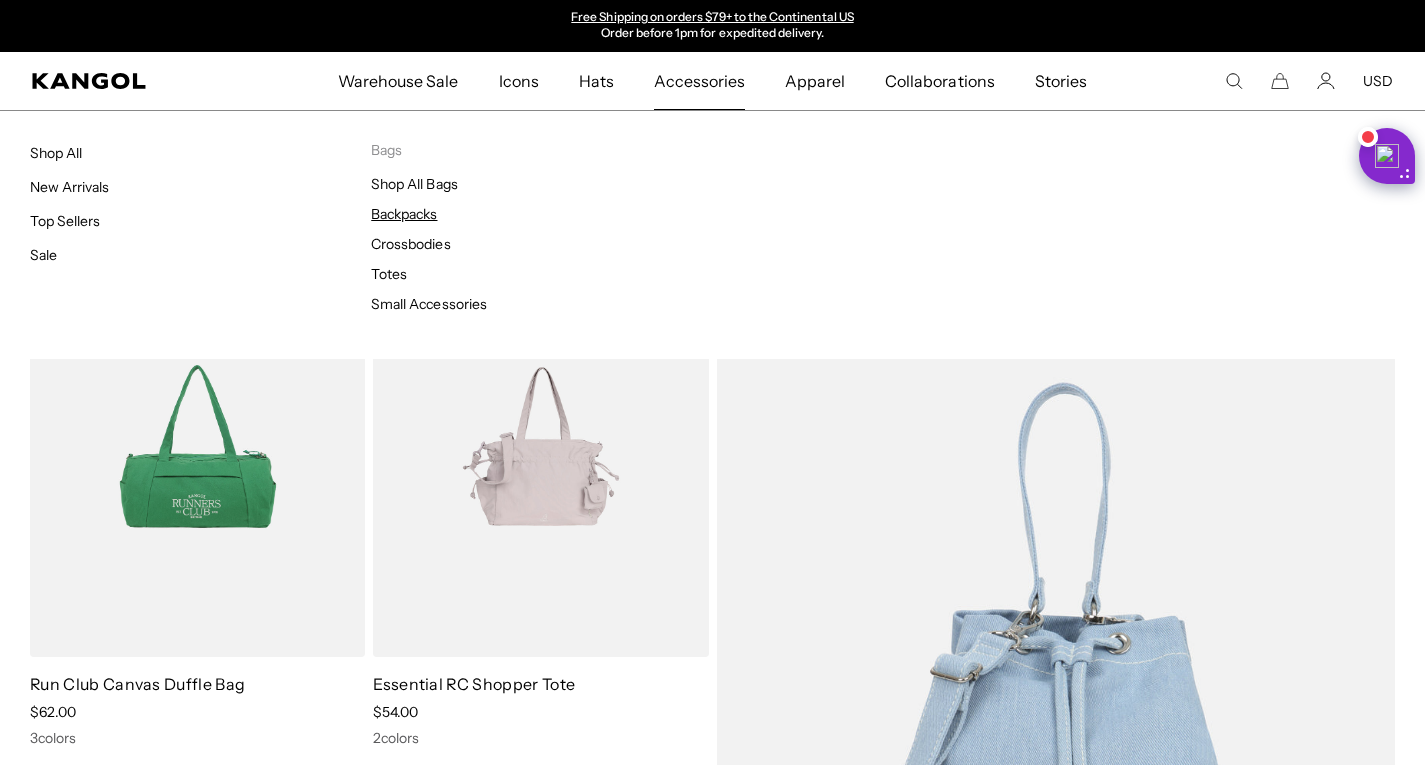 click on "Backpacks" at bounding box center [404, 214] 